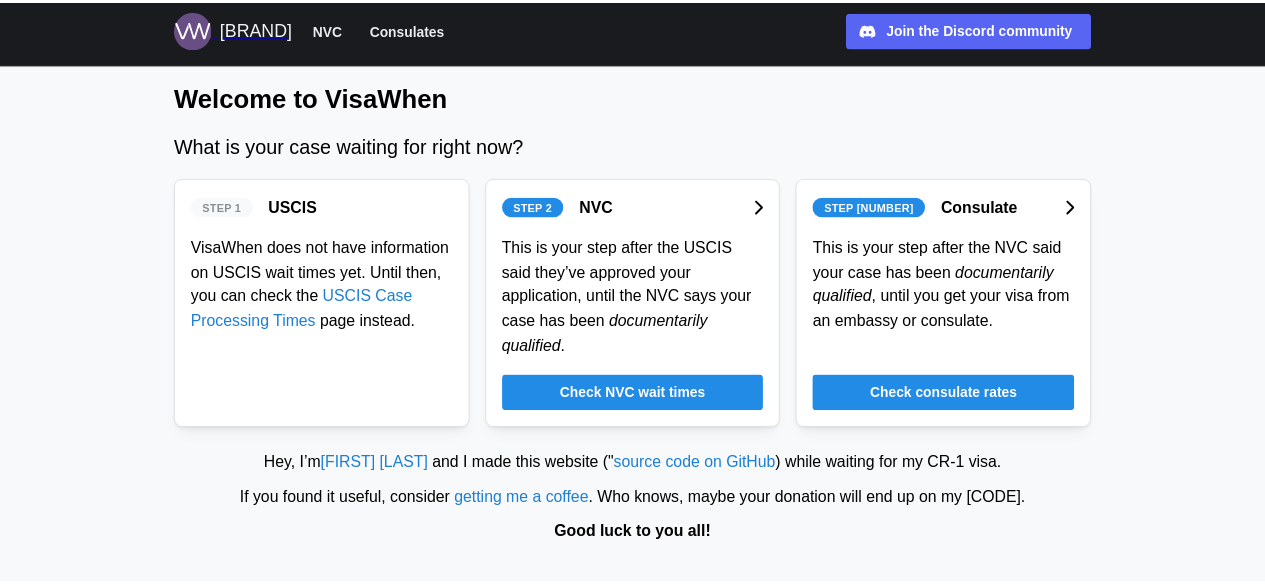 scroll, scrollTop: 0, scrollLeft: 0, axis: both 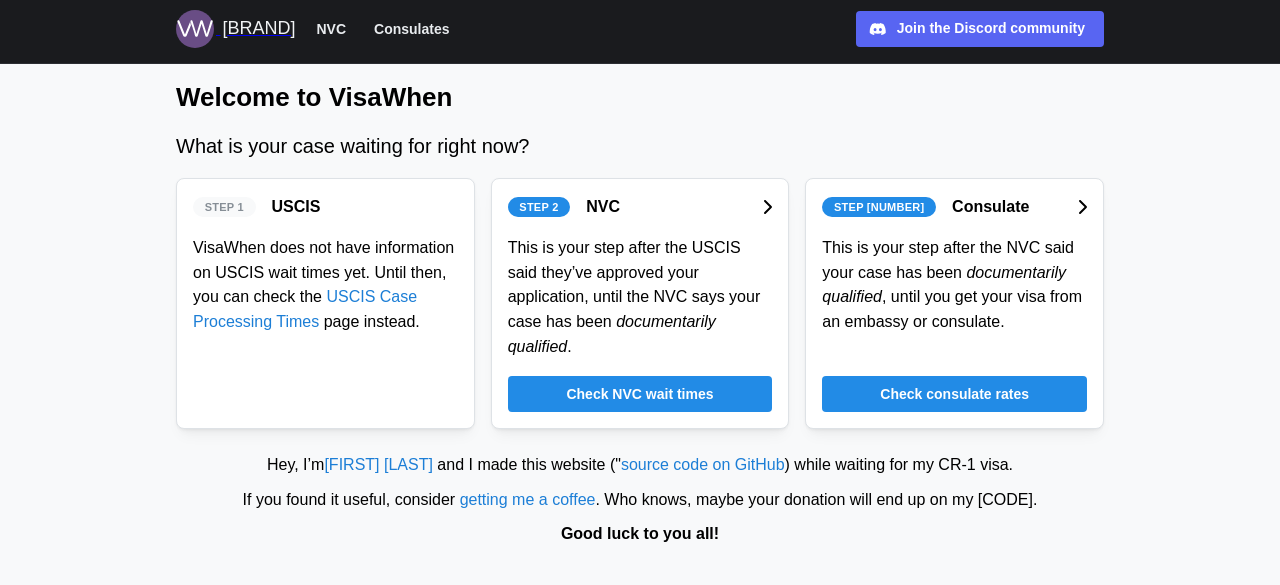 click on "Check consulate rates" at bounding box center [954, 394] 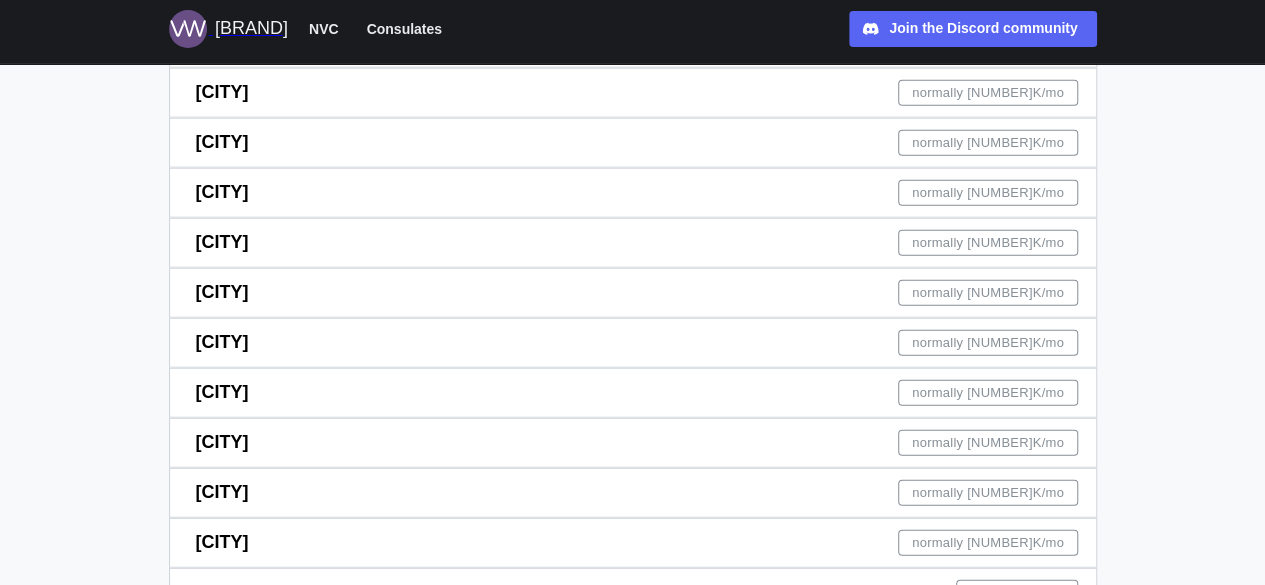 scroll, scrollTop: 2381, scrollLeft: 0, axis: vertical 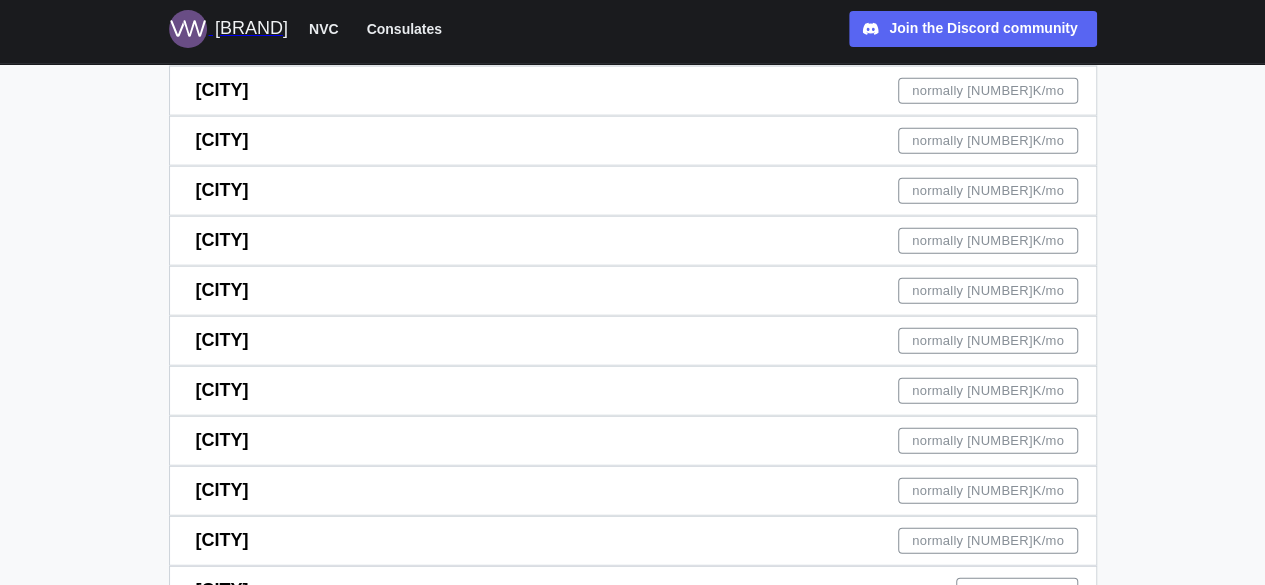 click on "normally [NUMBER]K /mo" at bounding box center (988, 241) 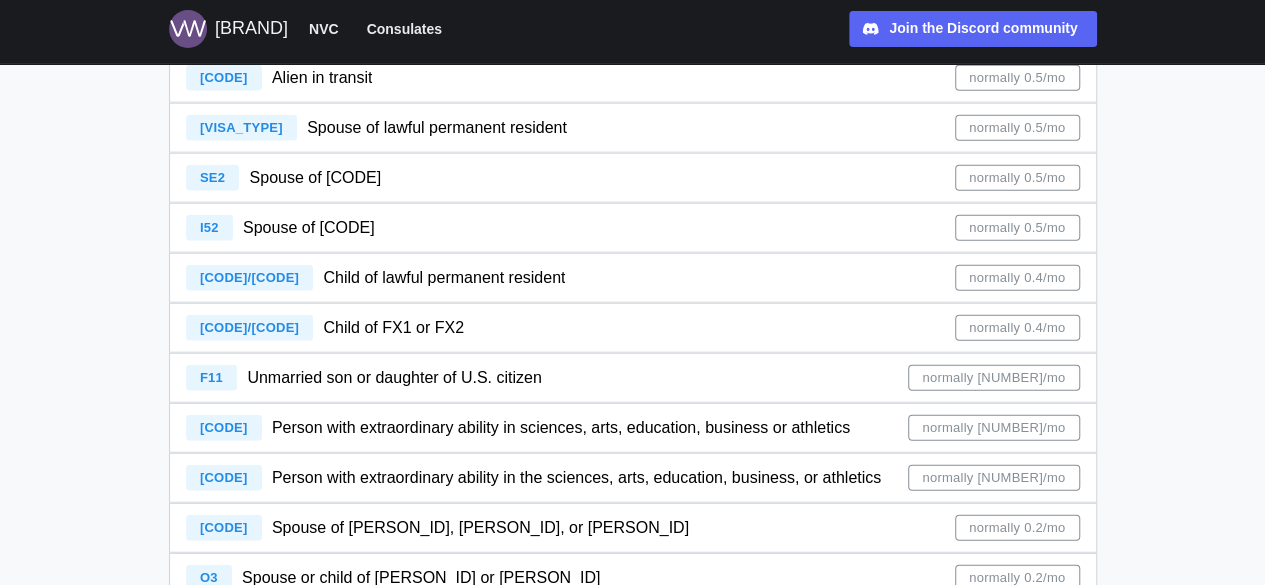 scroll, scrollTop: 0, scrollLeft: 0, axis: both 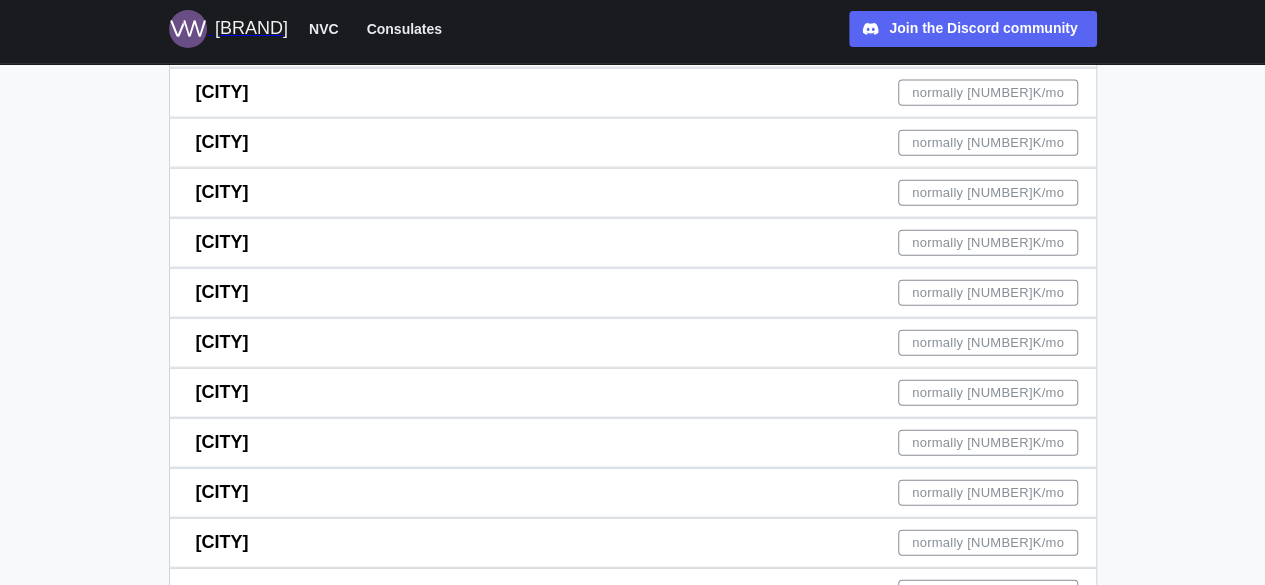 click on "[CITY]" at bounding box center [222, 292] 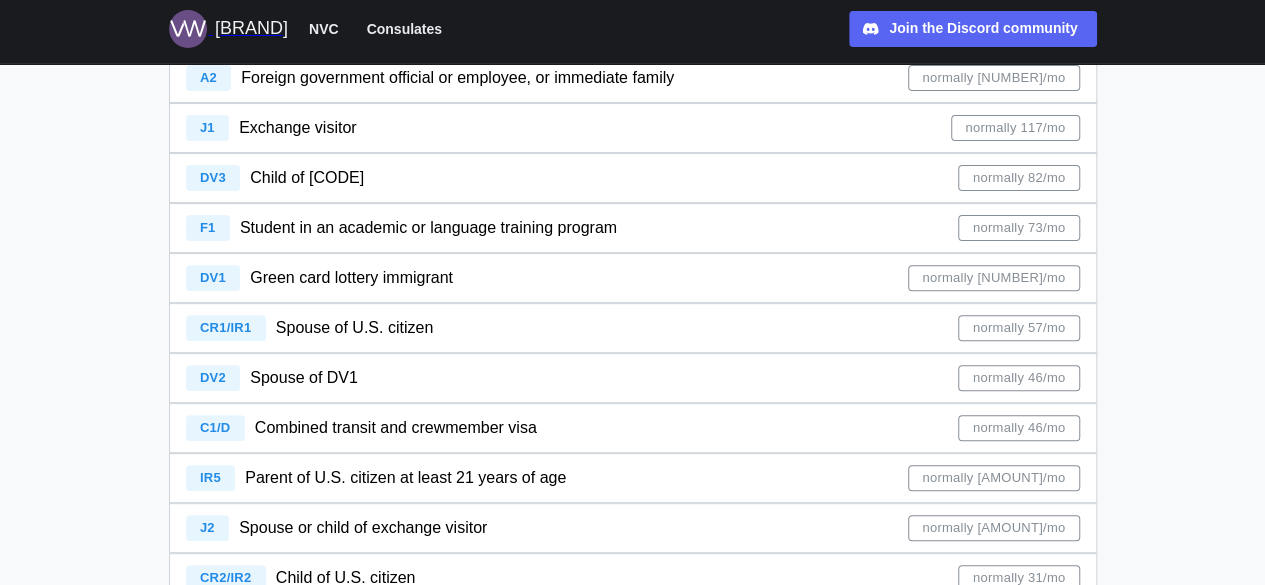 scroll, scrollTop: 232, scrollLeft: 0, axis: vertical 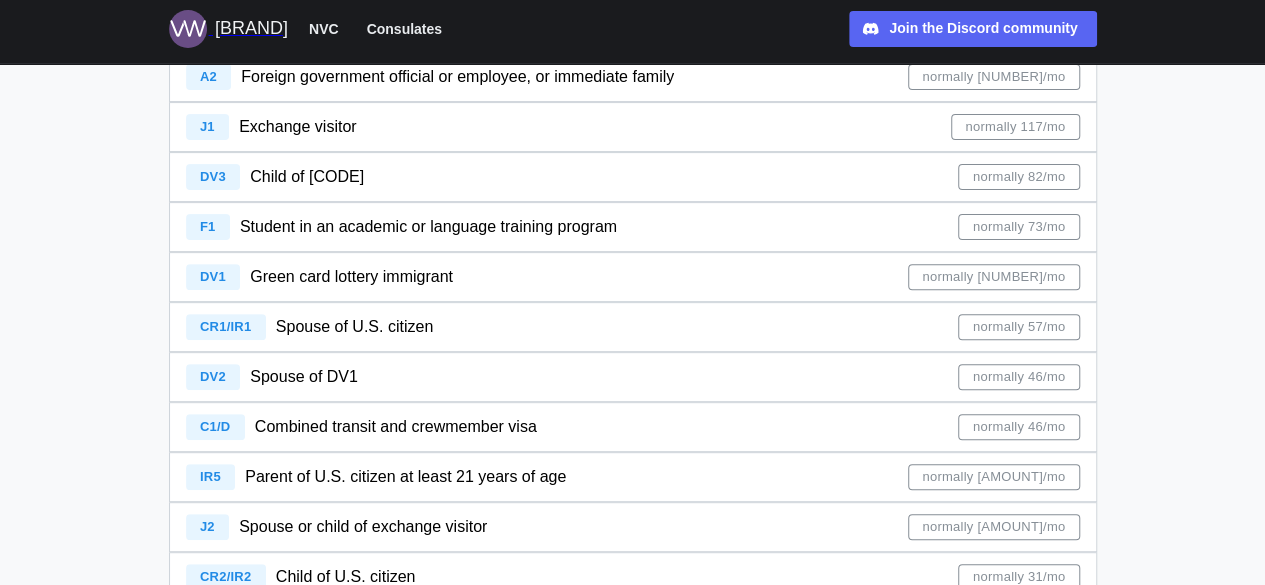 click on "DV2" at bounding box center (213, 376) 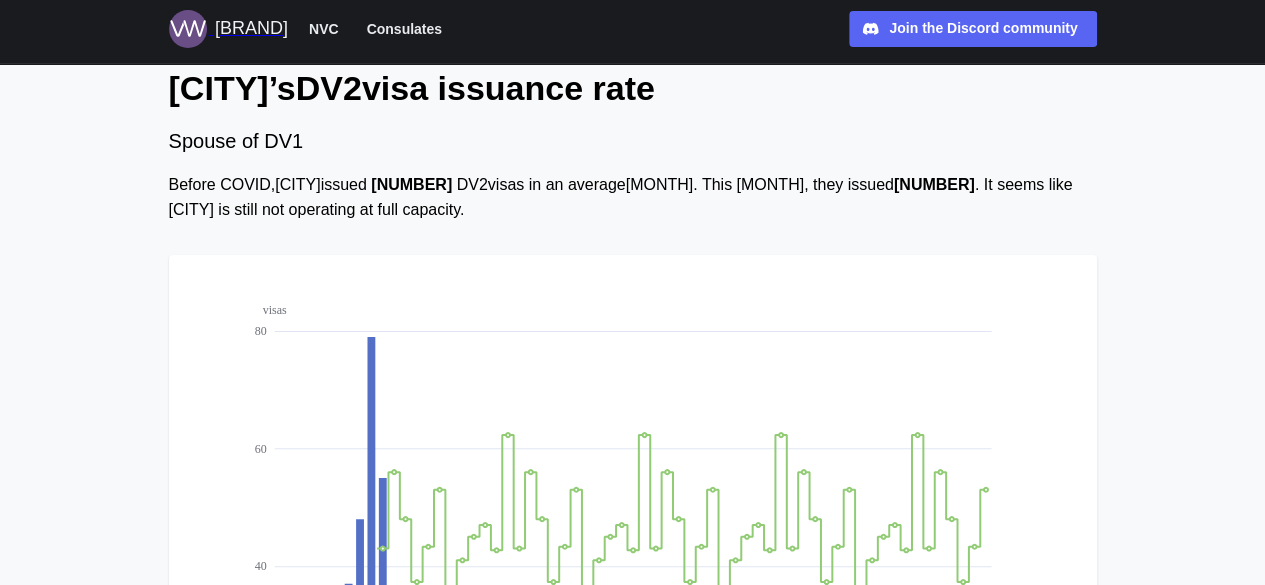 scroll, scrollTop: 0, scrollLeft: 0, axis: both 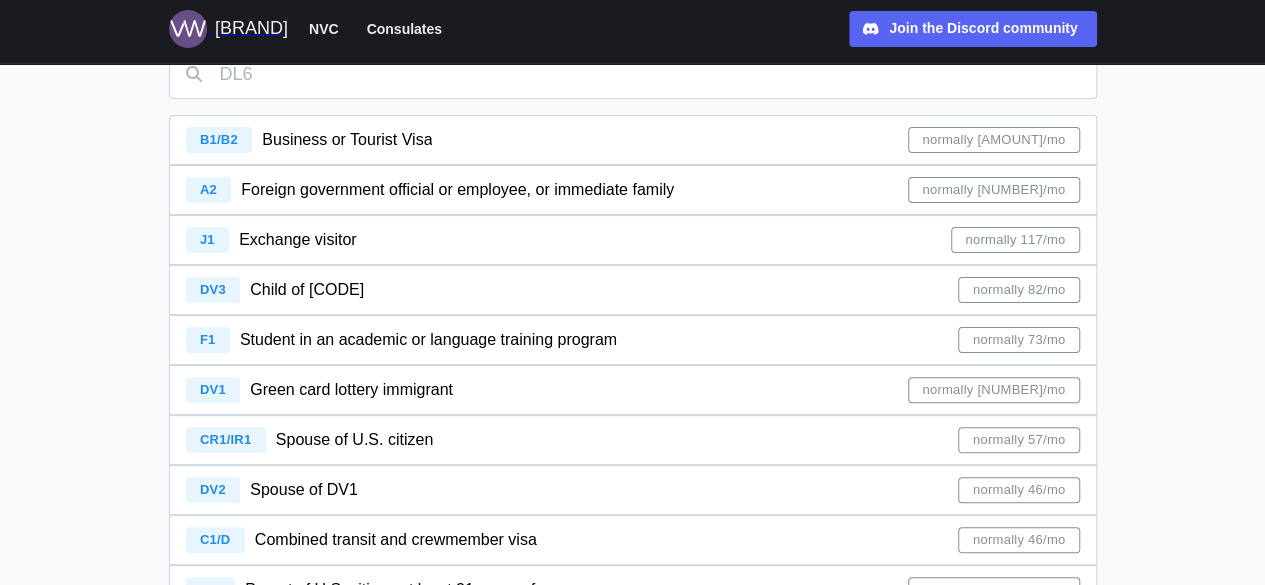 click on "DV3" at bounding box center (213, 289) 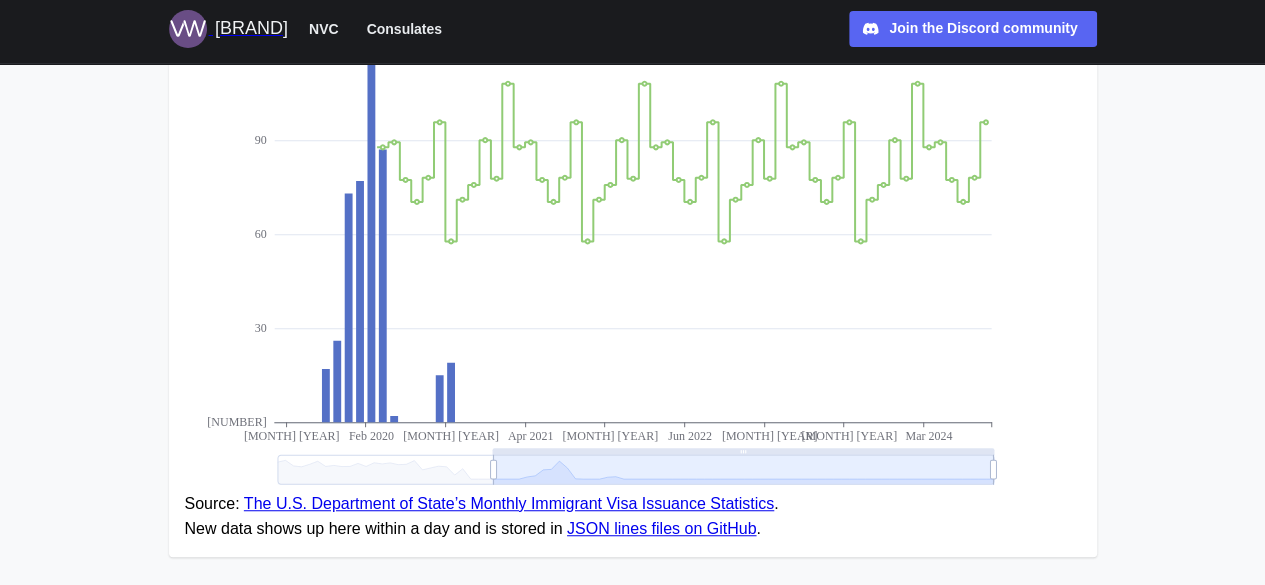 scroll, scrollTop: 440, scrollLeft: 0, axis: vertical 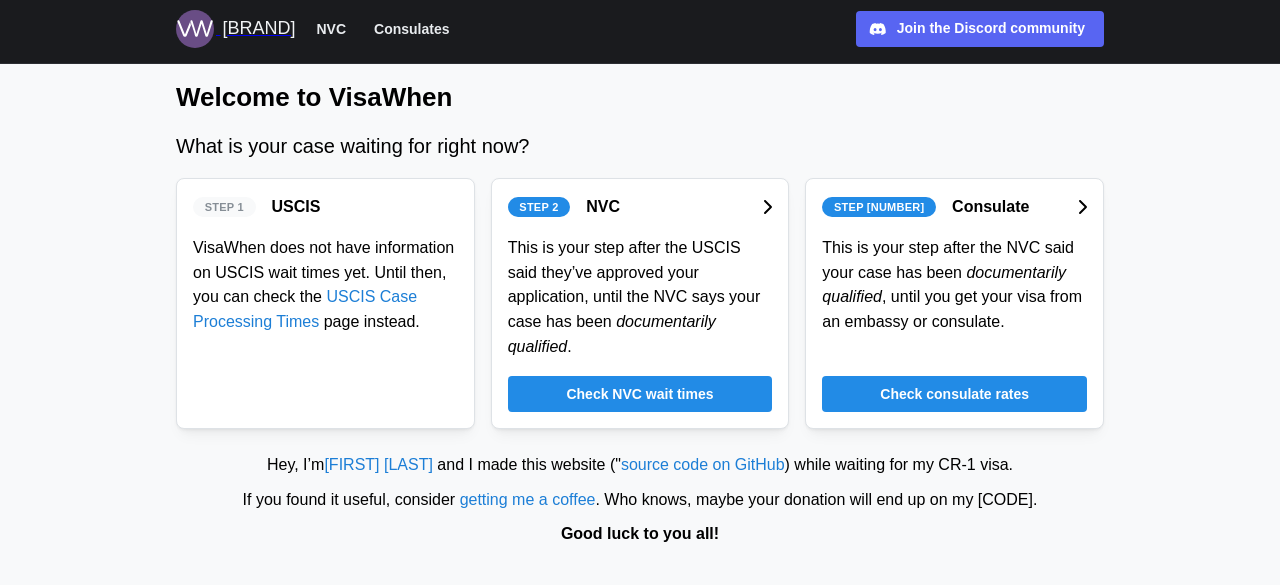 click on "Check NVC wait times" at bounding box center (639, 394) 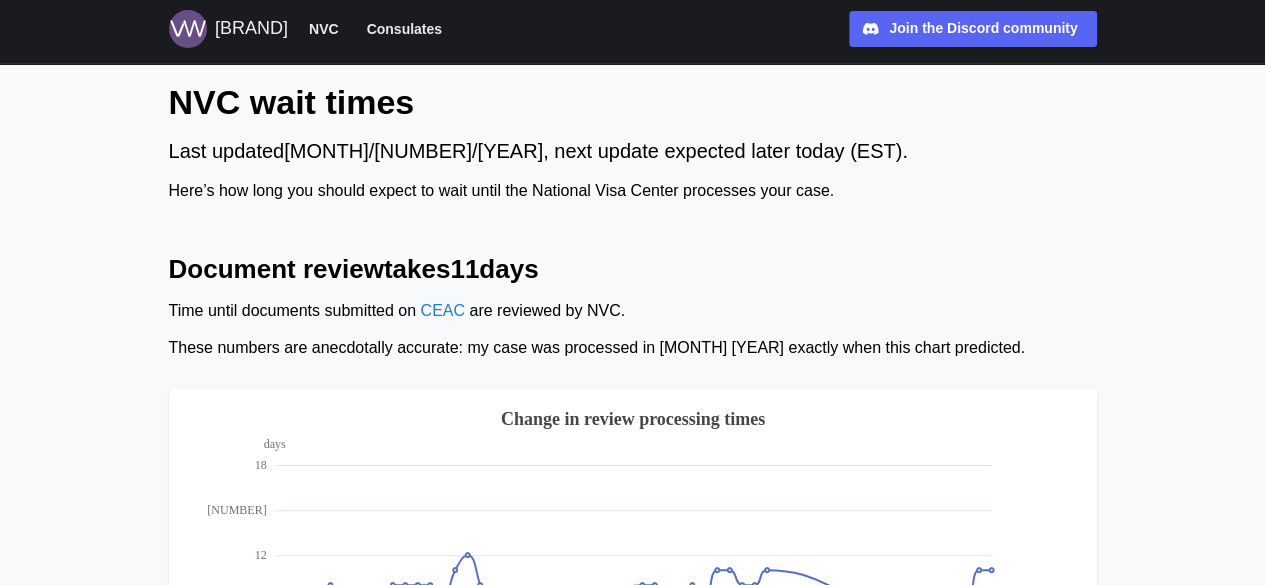 click on "Document review  takes  [NUMBER]  days" at bounding box center [633, 269] 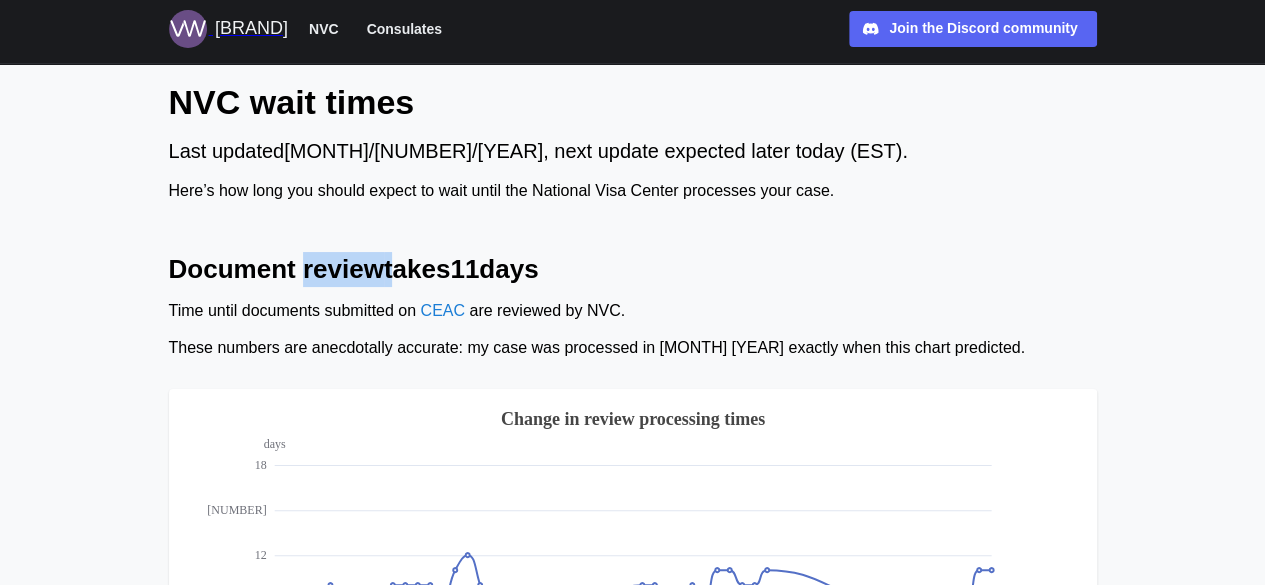 click on "Document review  takes  [NUMBER]  days" at bounding box center (633, 269) 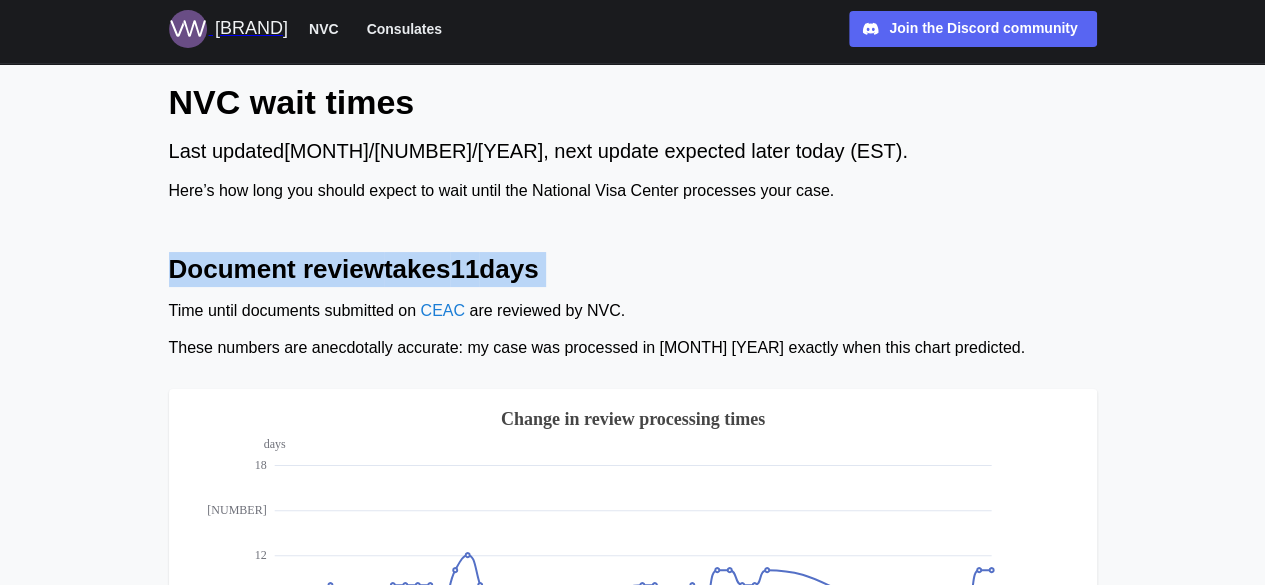 click on "Document review  takes  [NUMBER]  days" at bounding box center (633, 269) 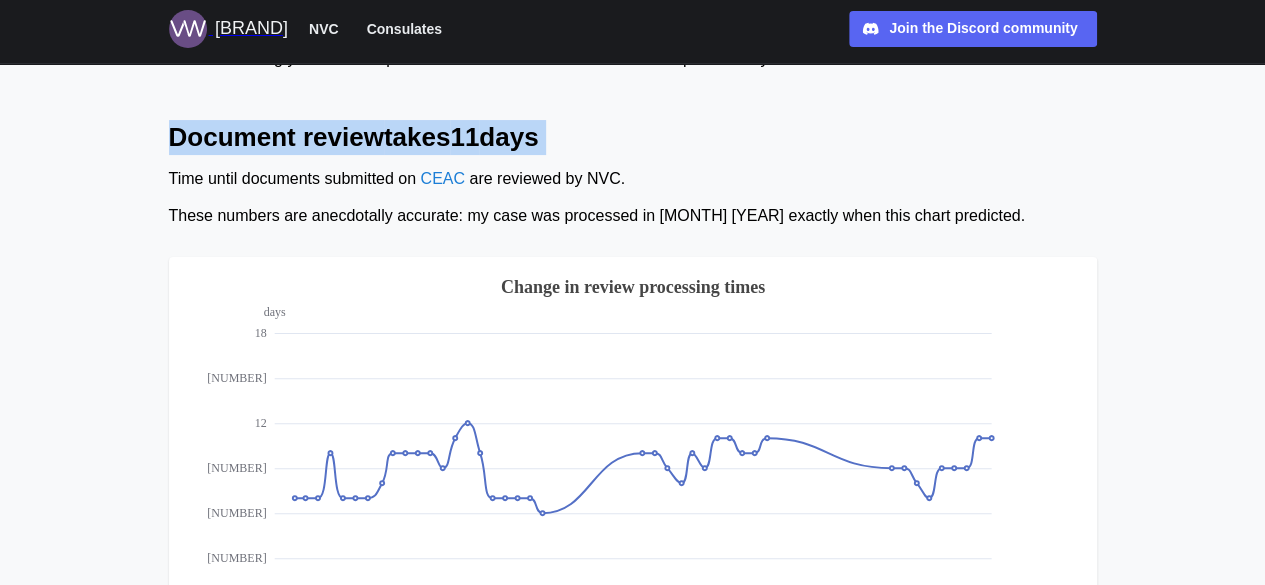 scroll, scrollTop: 128, scrollLeft: 0, axis: vertical 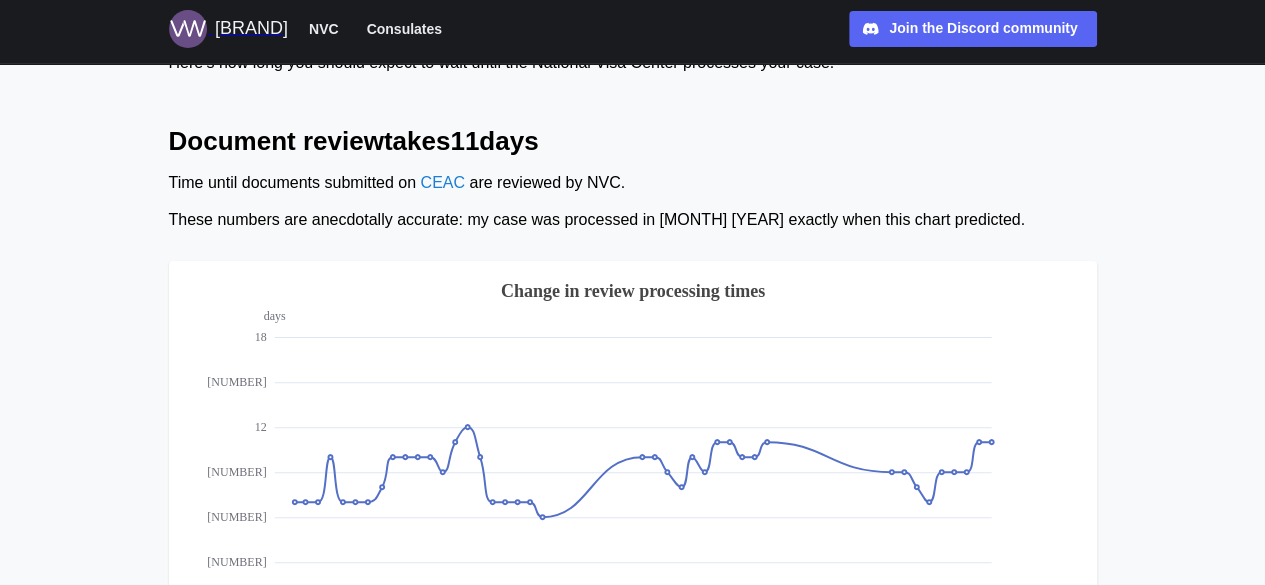 click on "These numbers are anecdotally accurate: my case was processed in [MONTH] [YEAR] exactly when this chart predicted." at bounding box center (633, 63) 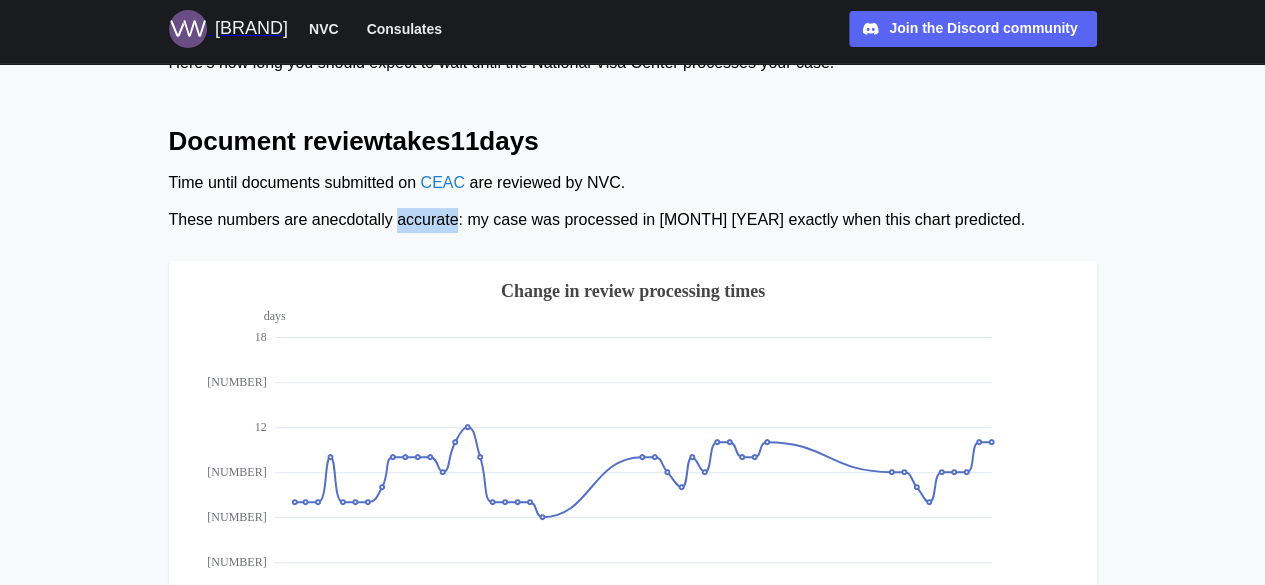 click on "These numbers are anecdotally accurate: my case was processed in [MONTH] [YEAR] exactly when this chart predicted." at bounding box center [633, 63] 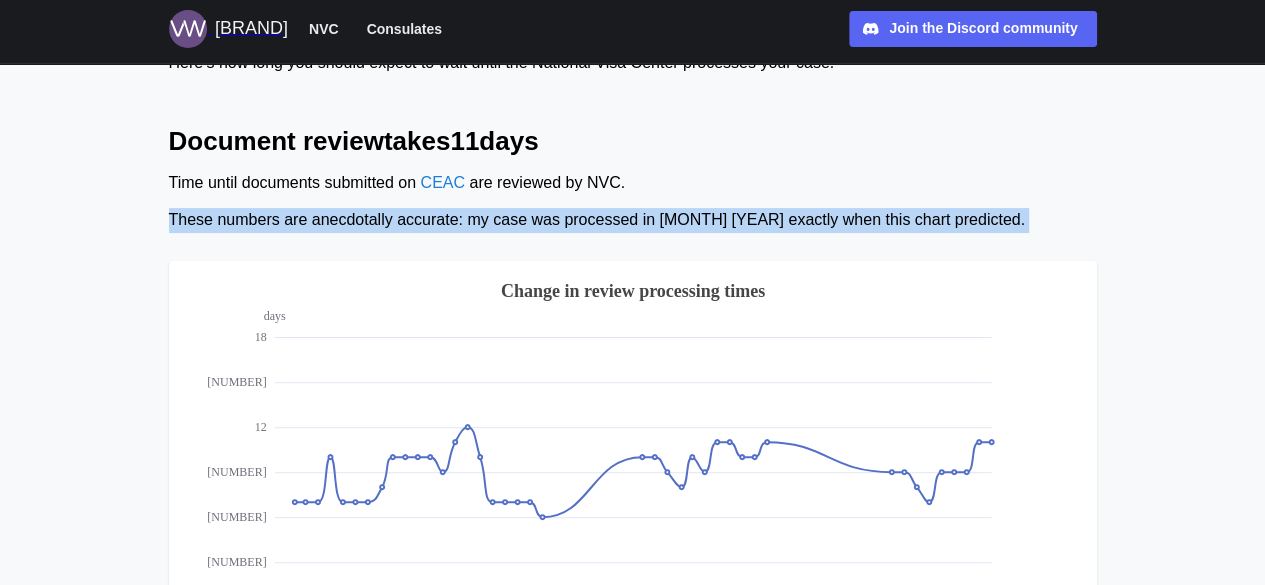 click on "These numbers are anecdotally accurate: my case was processed in [MONTH] [YEAR] exactly when this chart predicted." at bounding box center [633, 63] 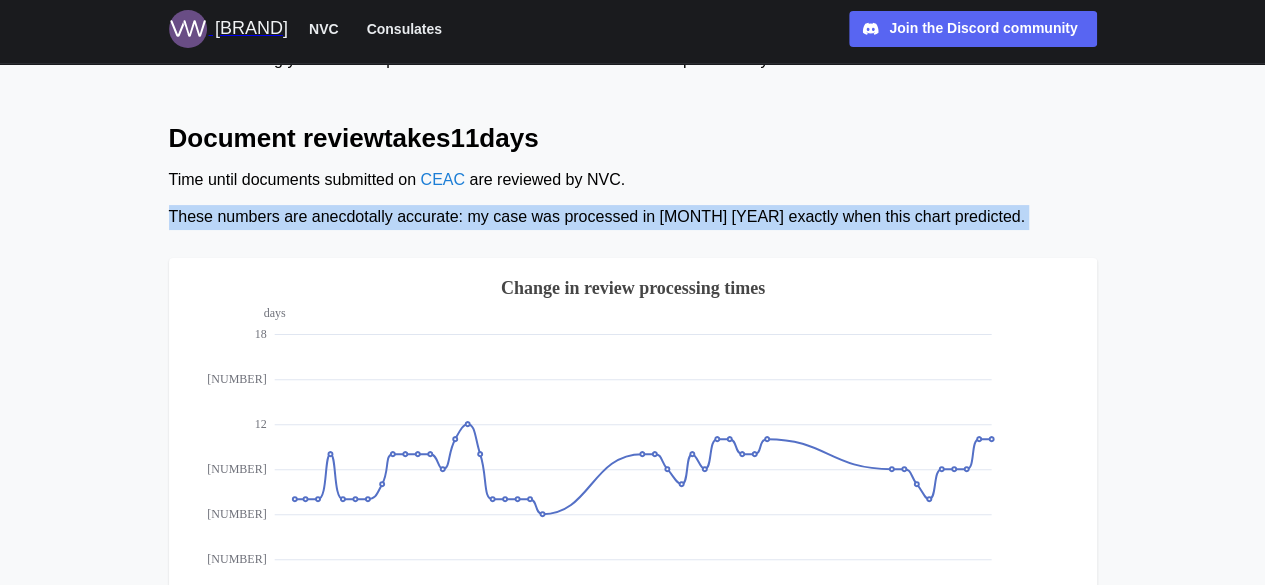 scroll, scrollTop: 0, scrollLeft: 0, axis: both 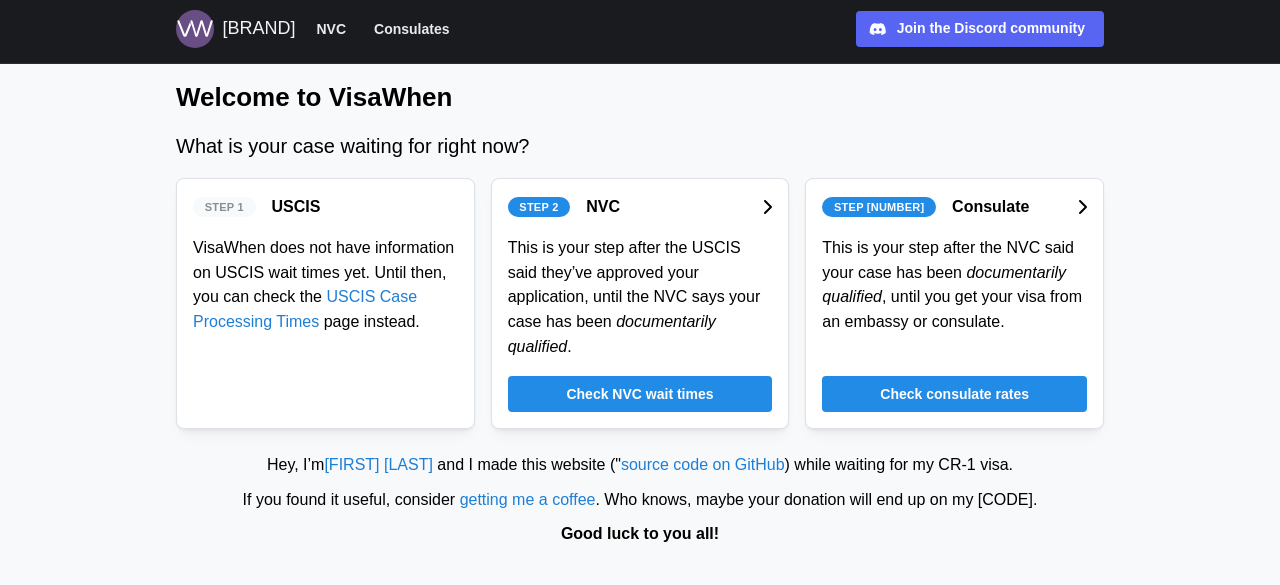 click on "Check consulate rates" at bounding box center (954, 394) 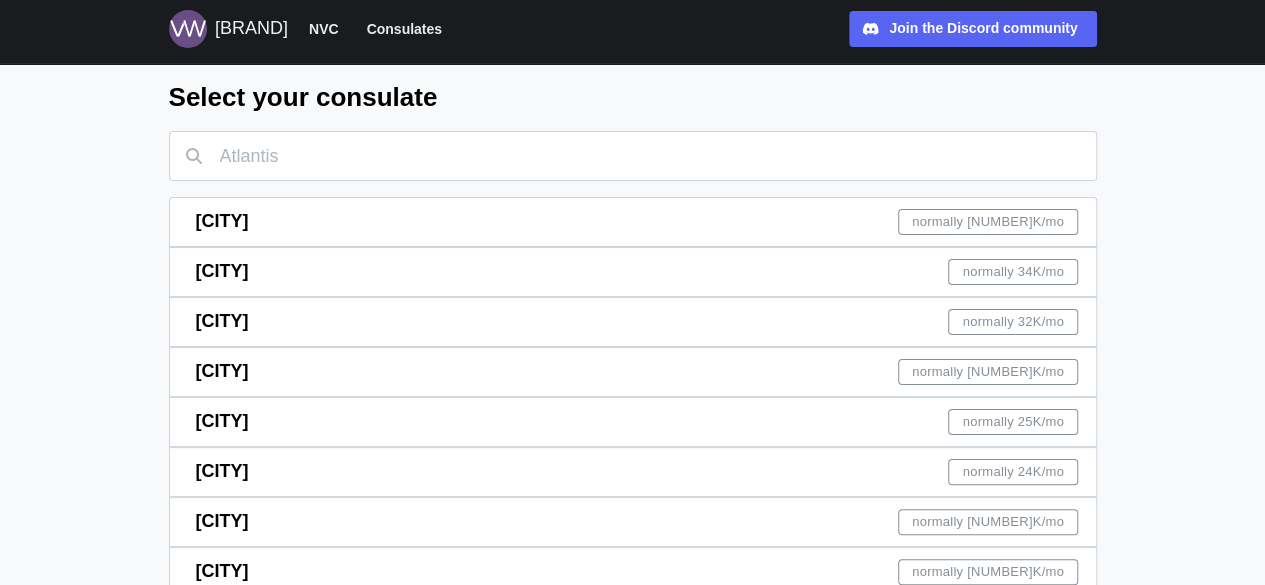 scroll, scrollTop: 2279, scrollLeft: 0, axis: vertical 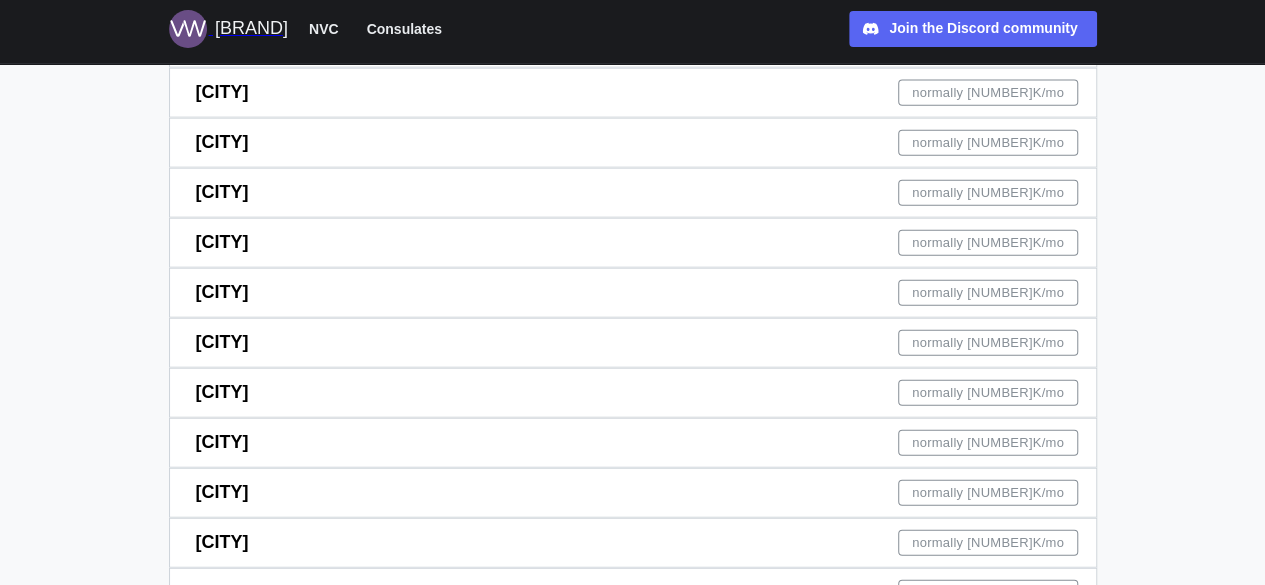 click on "[CITY] normally 4K /mo" at bounding box center (637, 293) 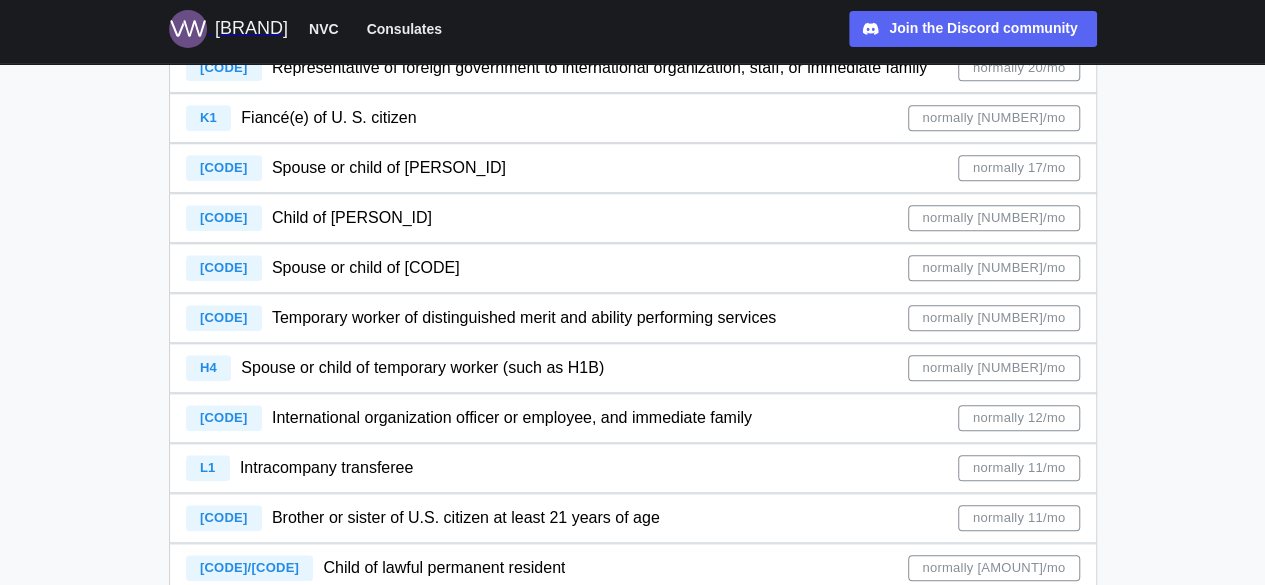 scroll, scrollTop: 822, scrollLeft: 0, axis: vertical 